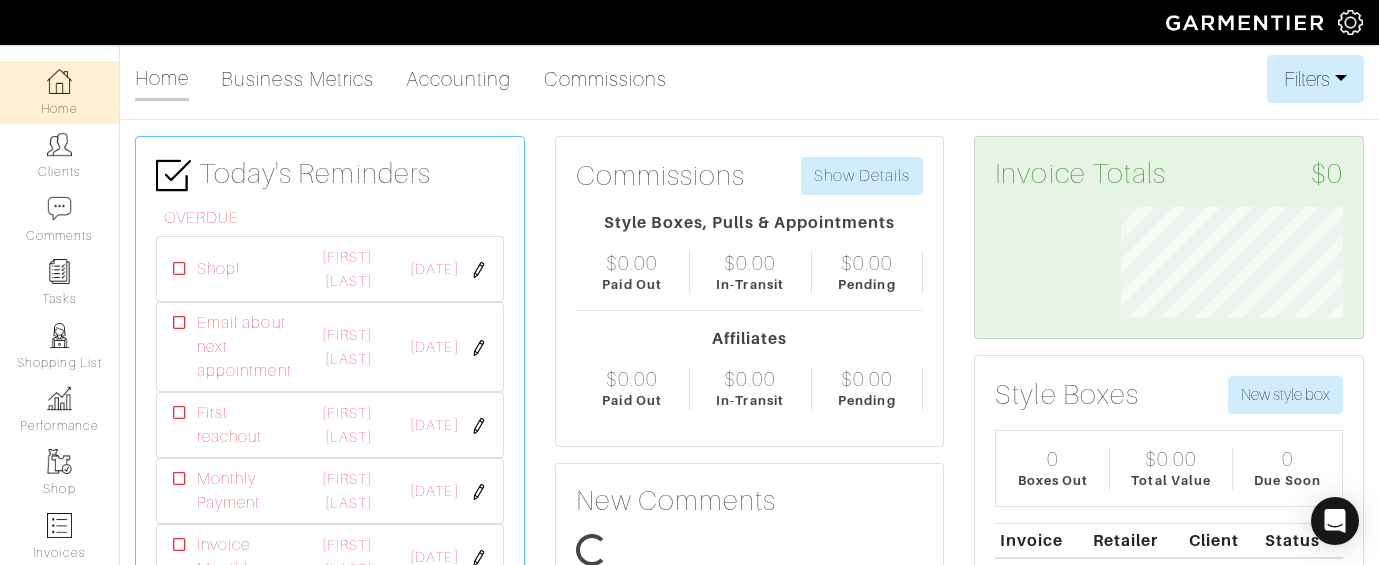 scroll, scrollTop: 0, scrollLeft: 0, axis: both 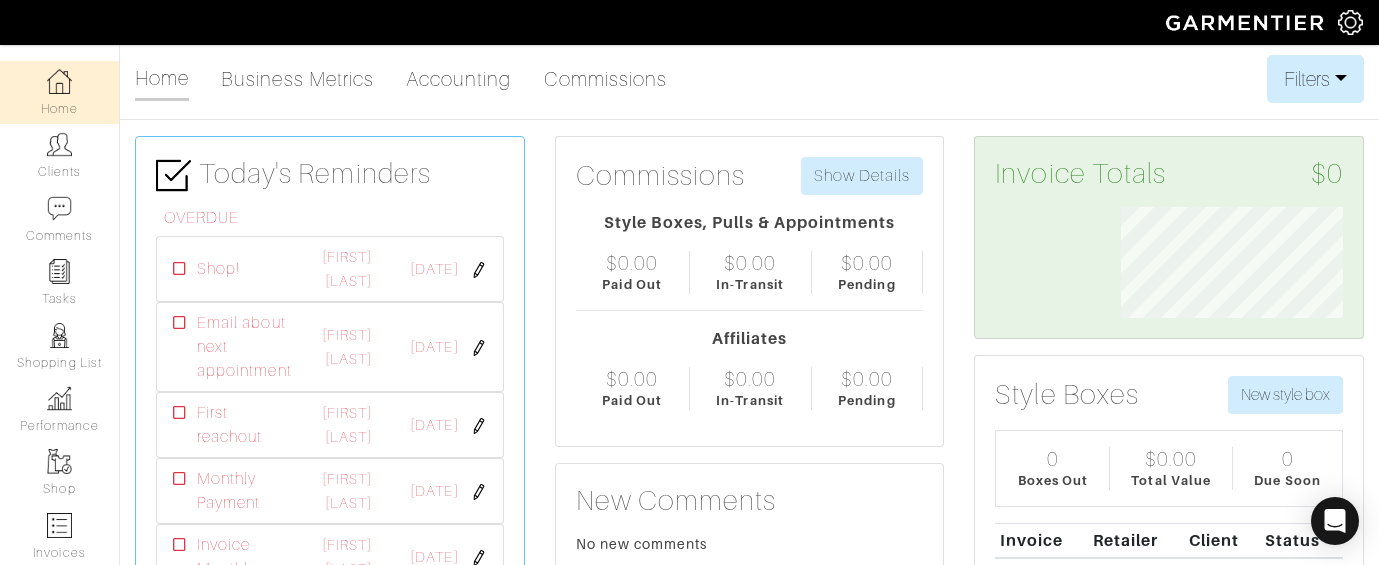 click at bounding box center [1350, 22] 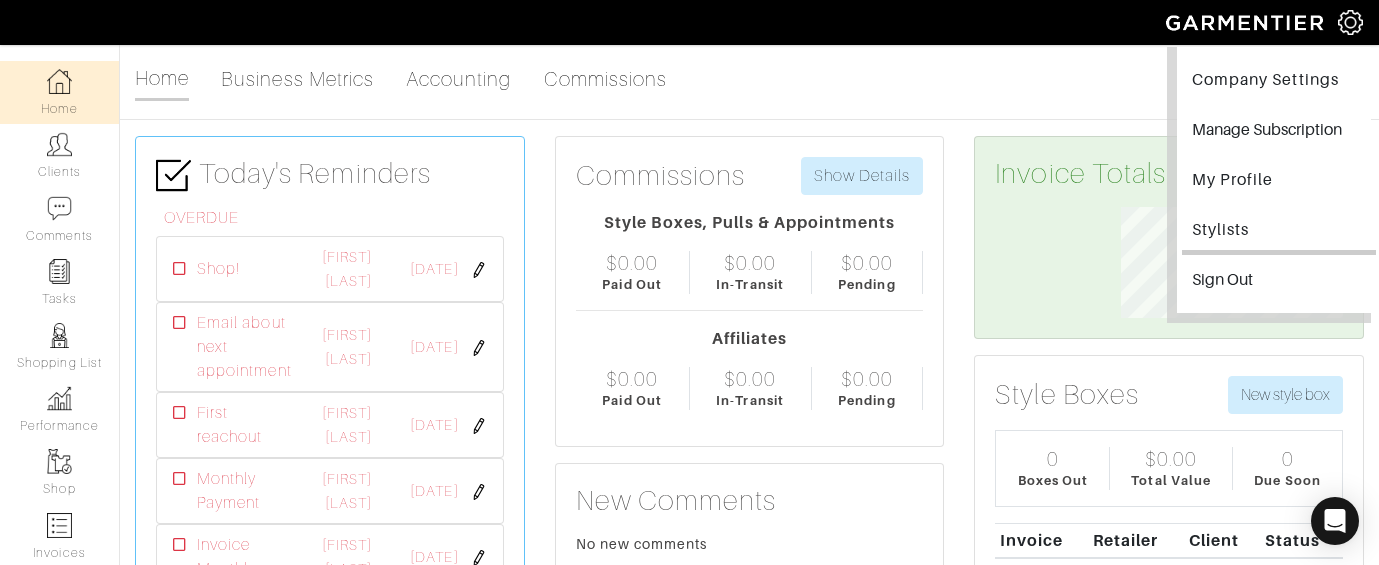 click on "Stylists" at bounding box center (1279, 232) 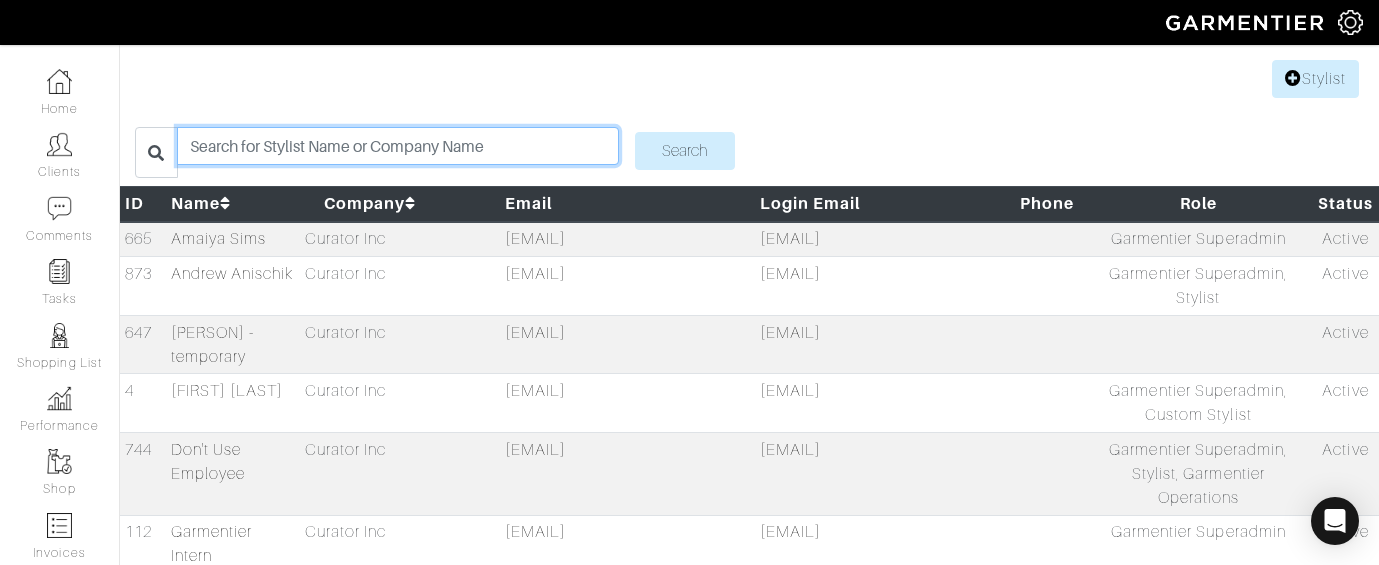 click at bounding box center (397, 146) 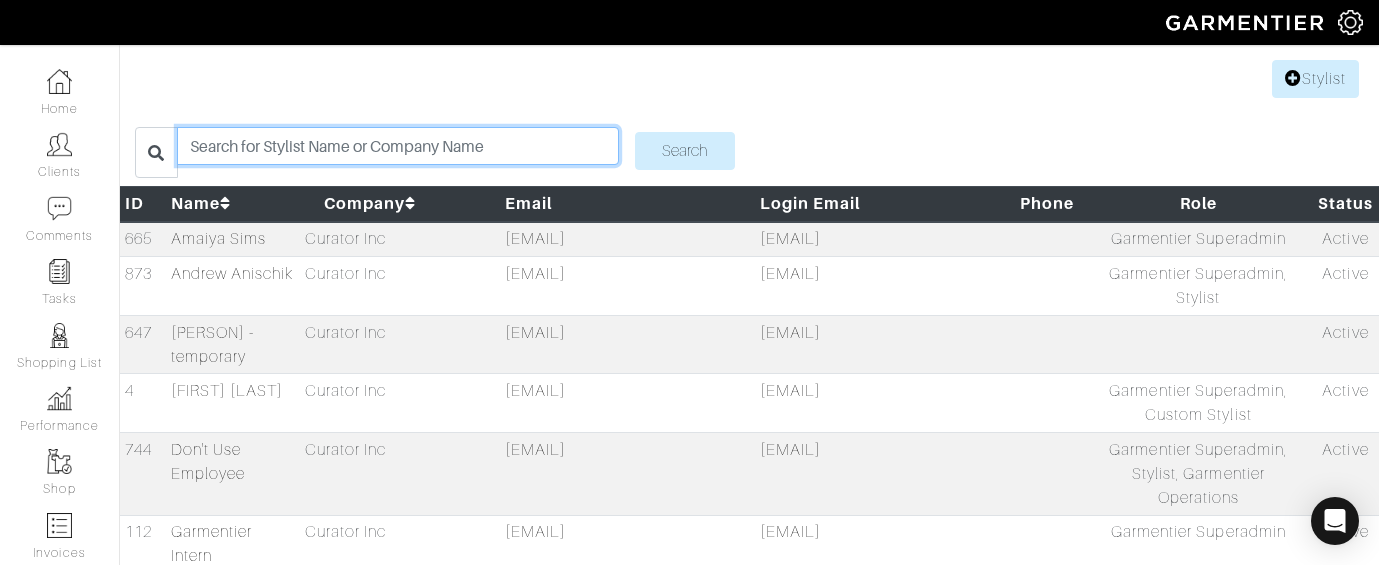 paste on "[EMAIL]" 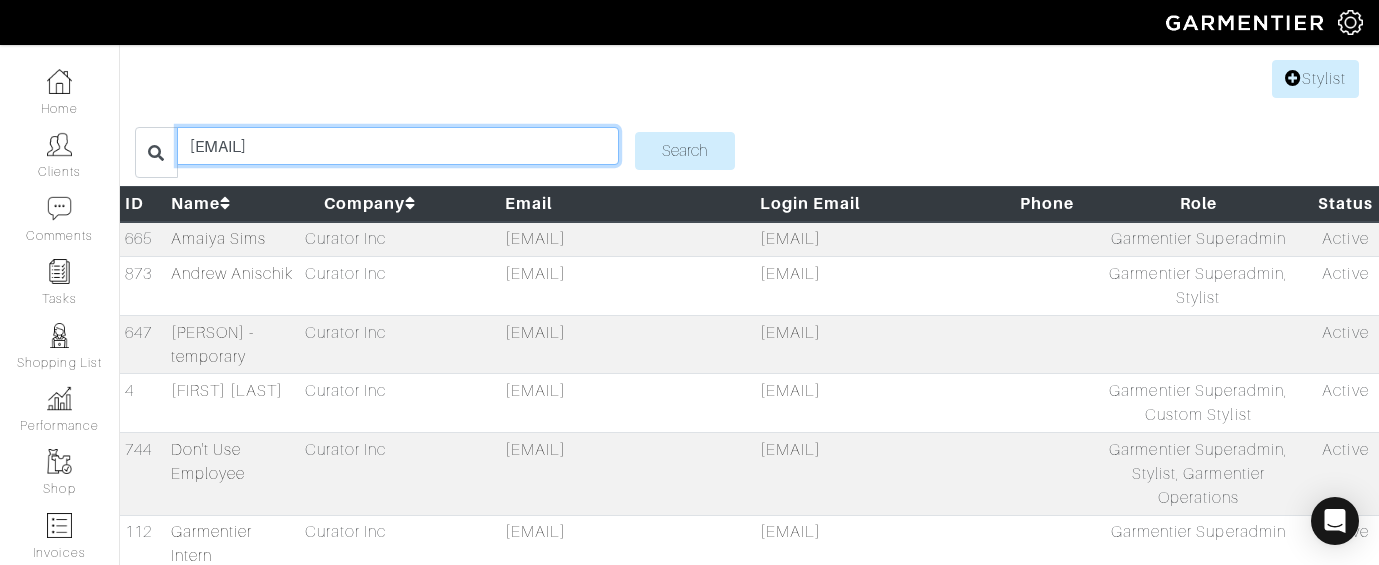 type on "[EMAIL]" 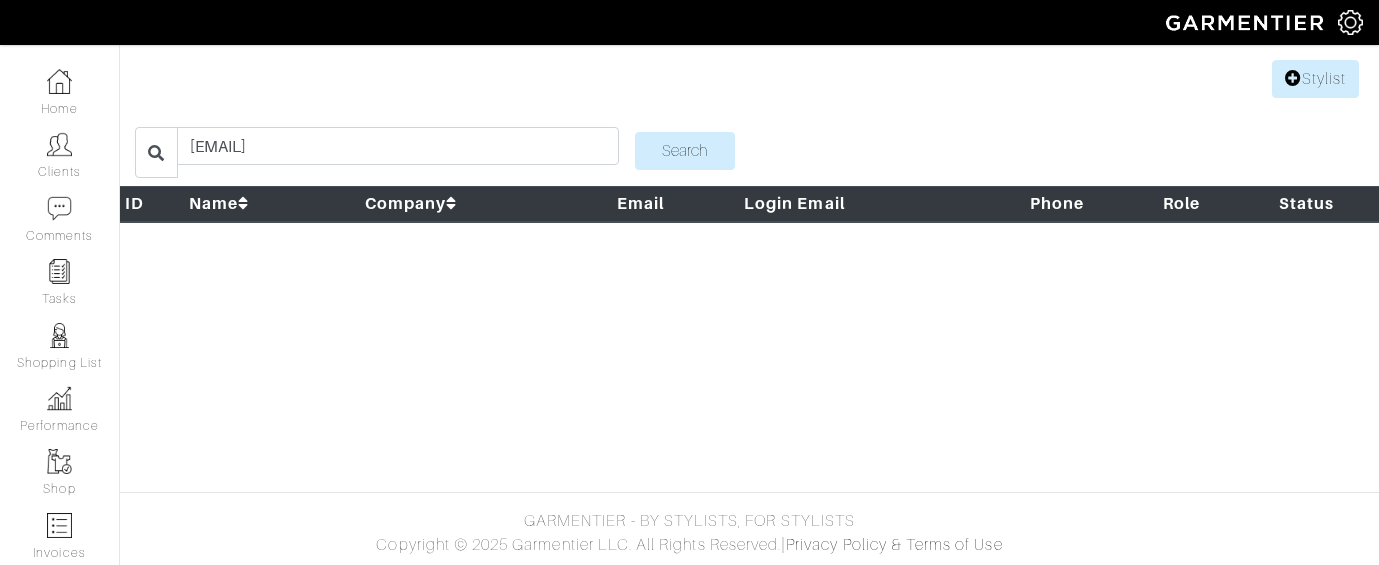 scroll, scrollTop: 0, scrollLeft: 0, axis: both 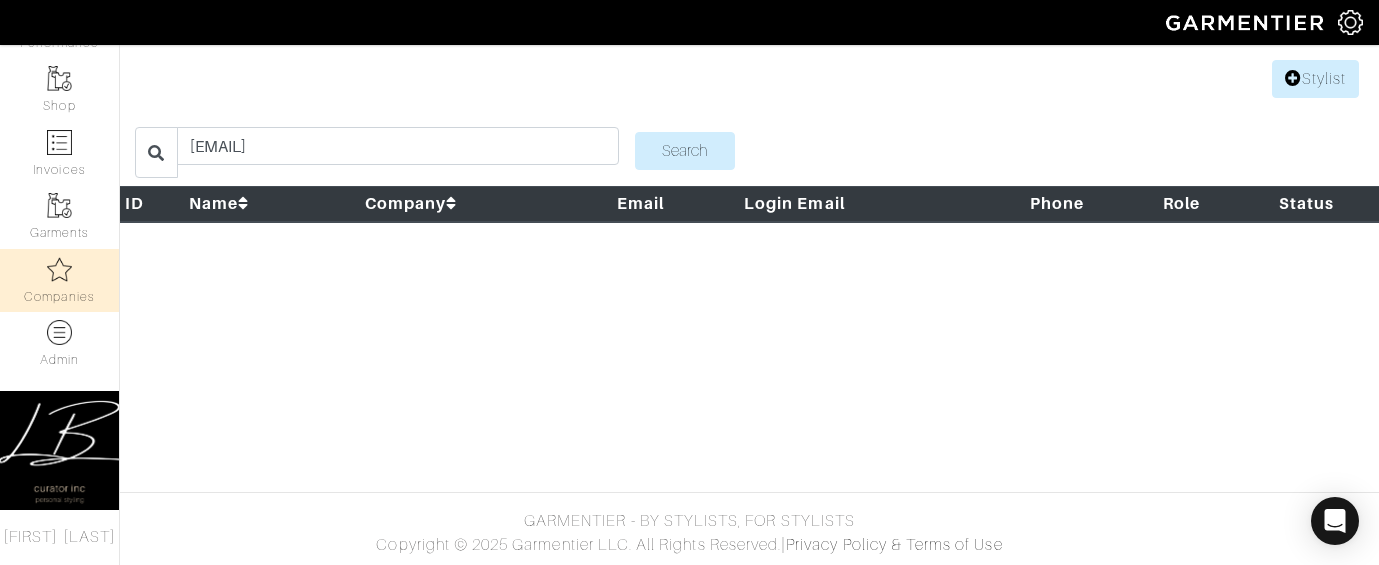 click on "Companies" at bounding box center (59, 280) 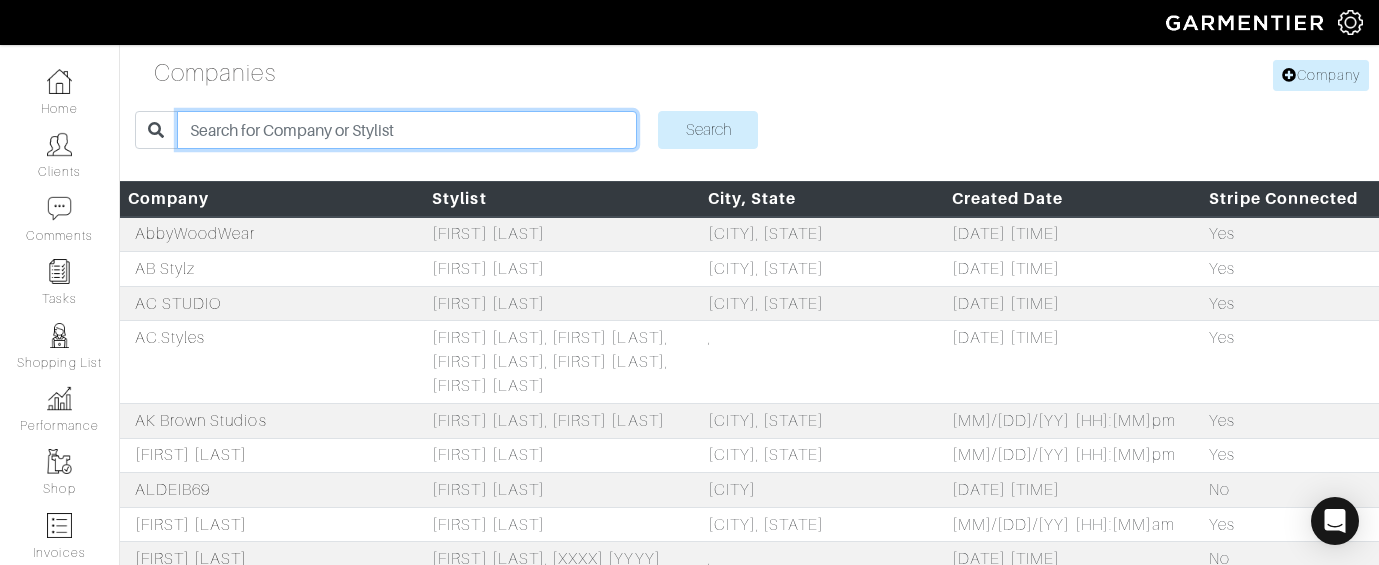 click at bounding box center (407, 130) 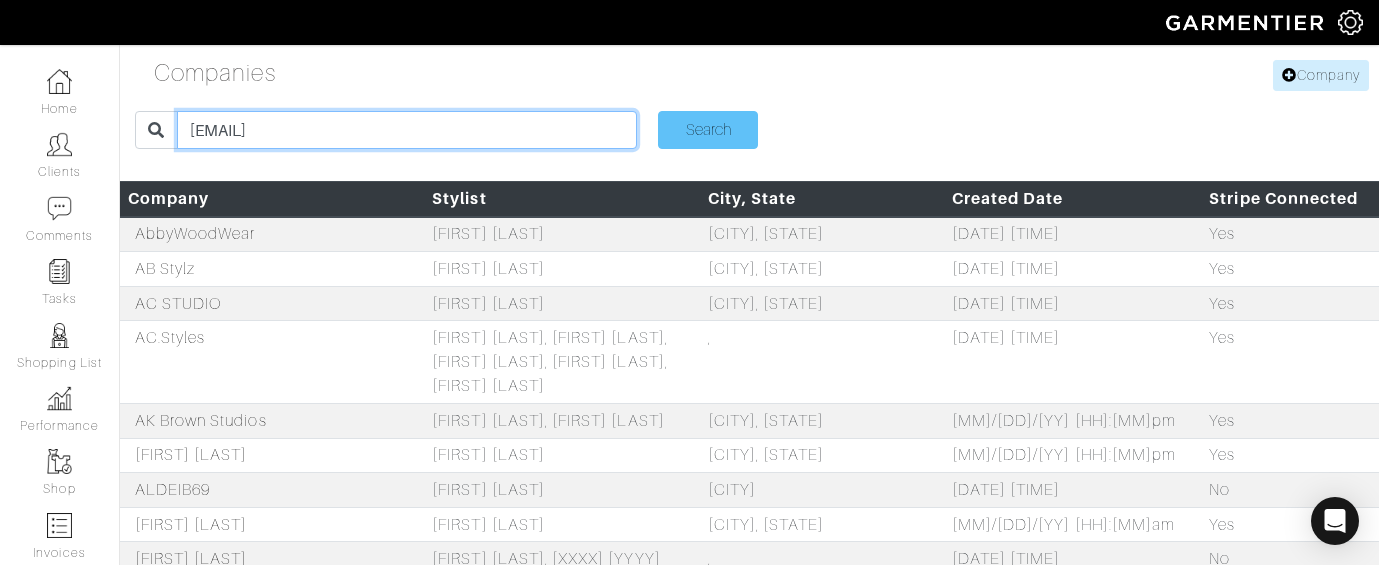 type on "[EMAIL]" 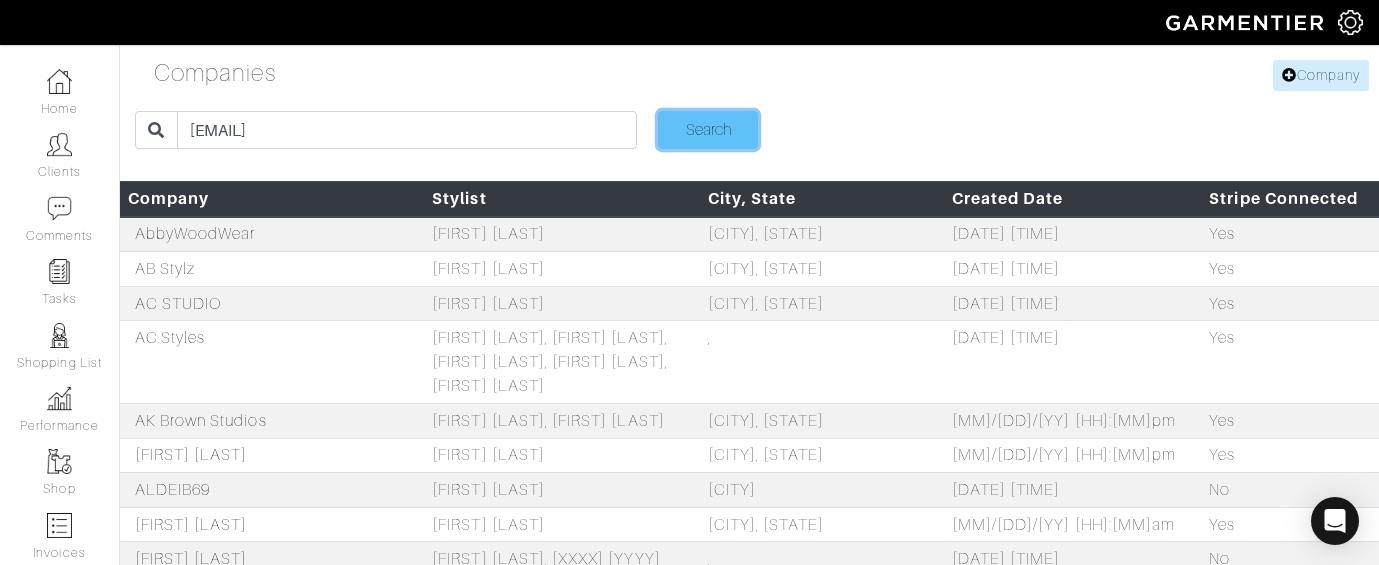 click on "Search" at bounding box center (708, 130) 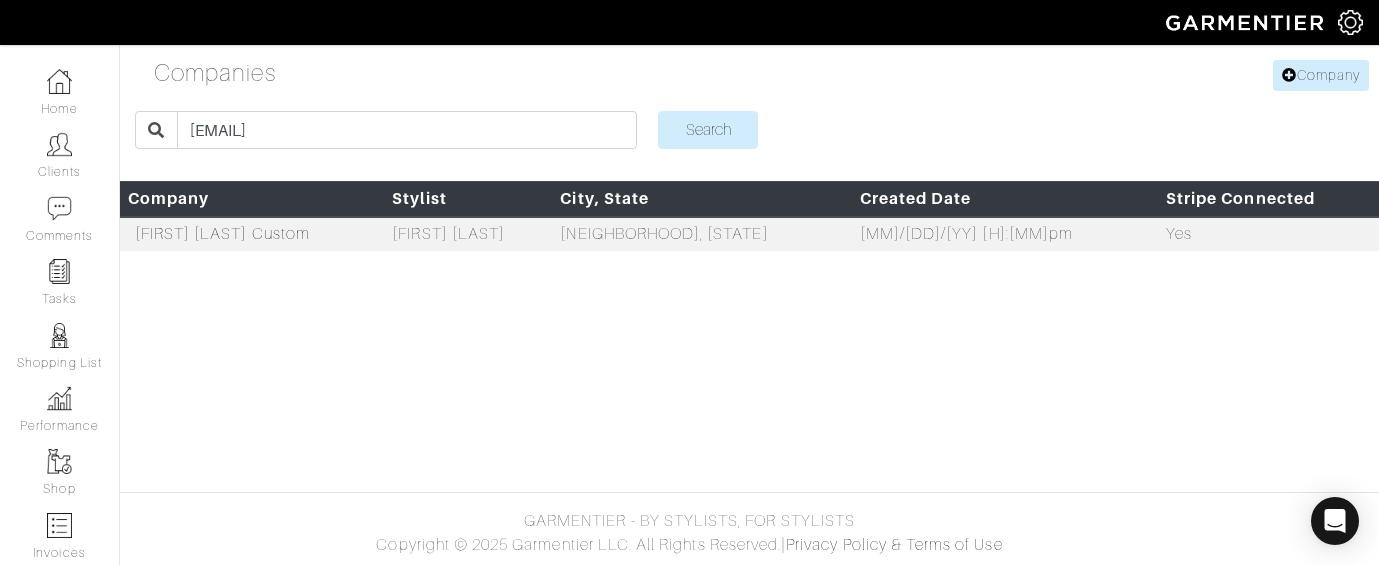 scroll, scrollTop: 0, scrollLeft: 0, axis: both 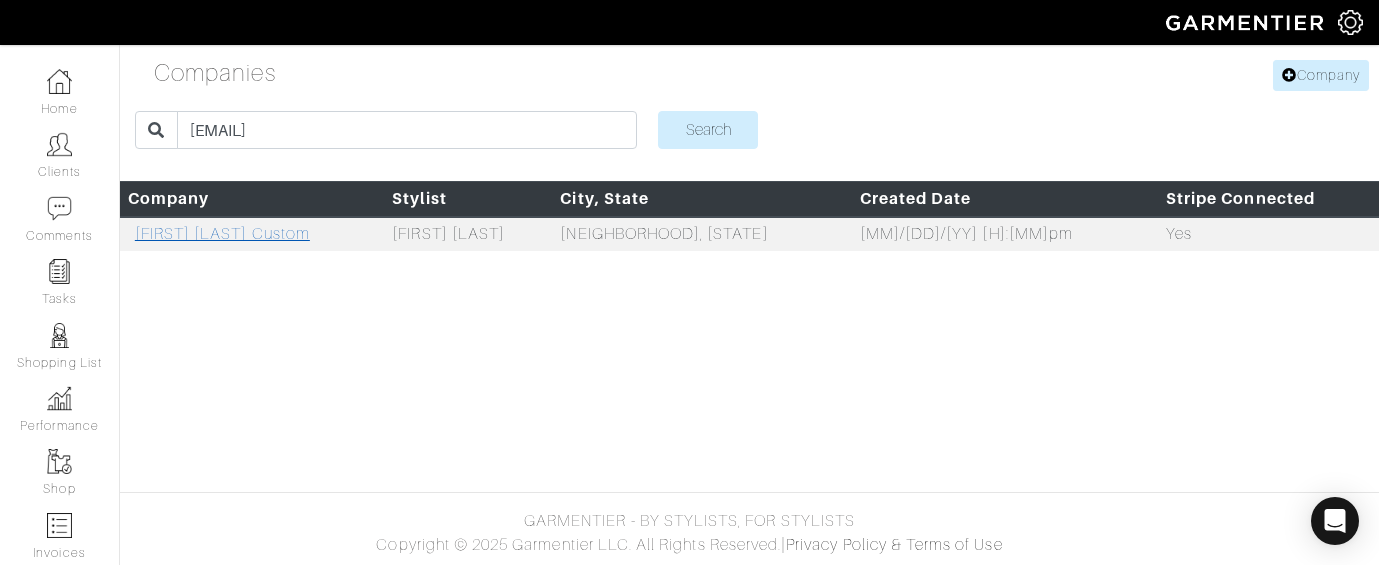 click on "[FIRST] [LAST] Custom" at bounding box center (222, 234) 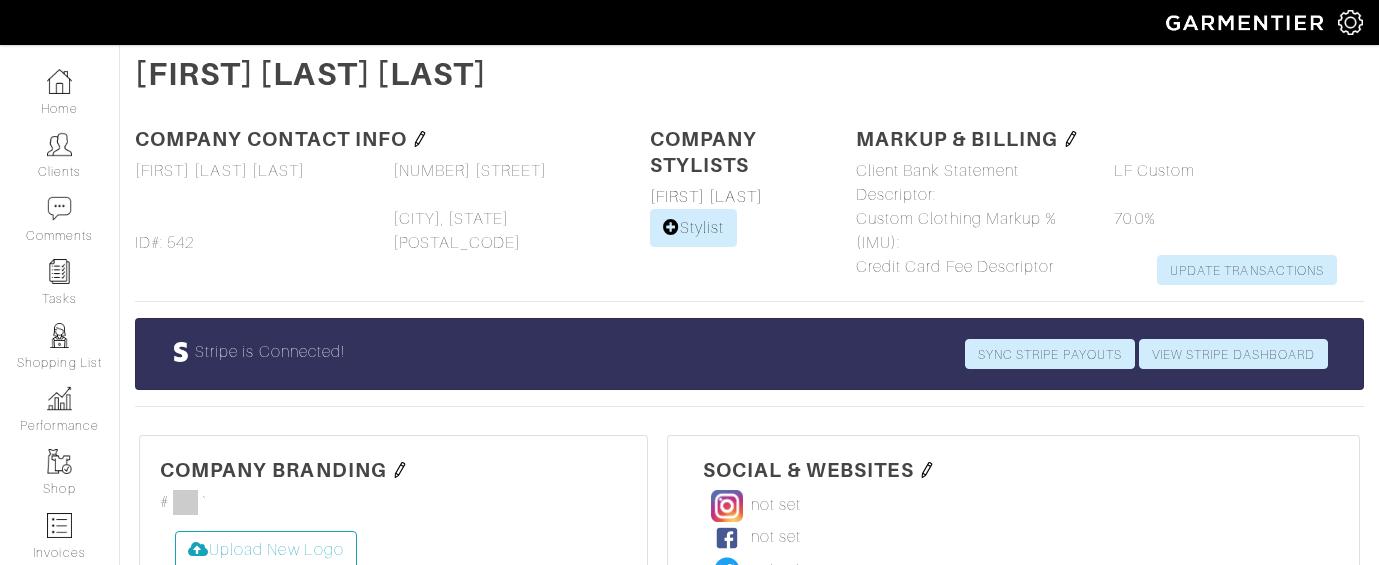 scroll, scrollTop: 0, scrollLeft: 0, axis: both 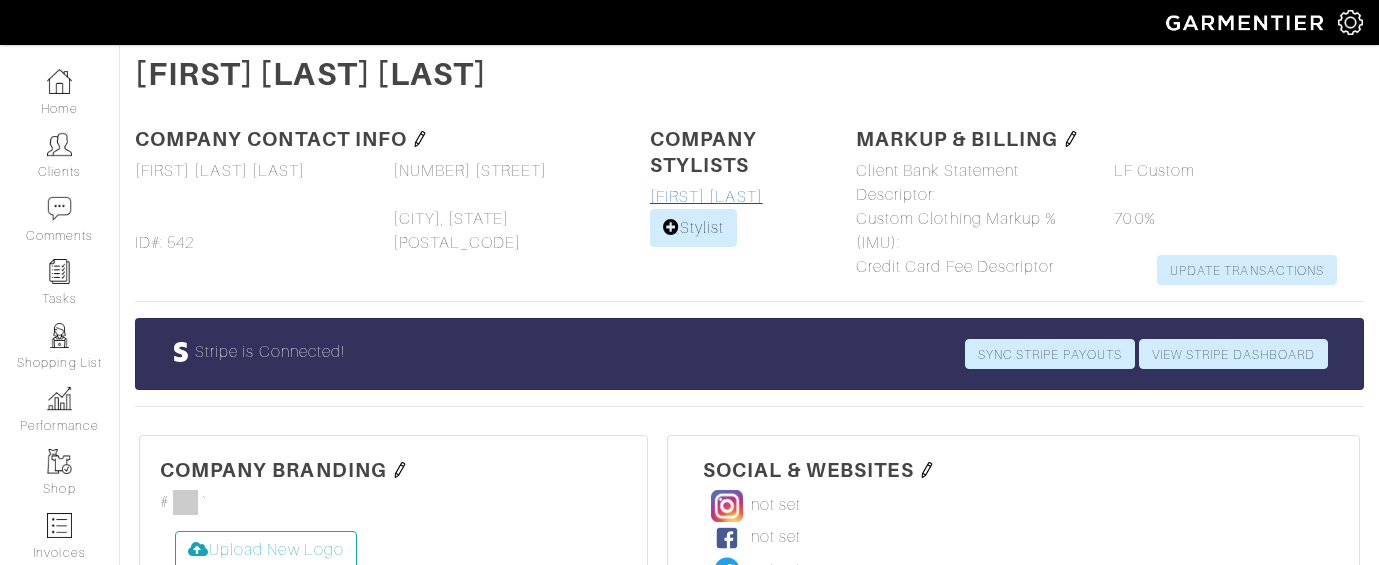 click on "[FIRST] [LAST]" at bounding box center [706, 197] 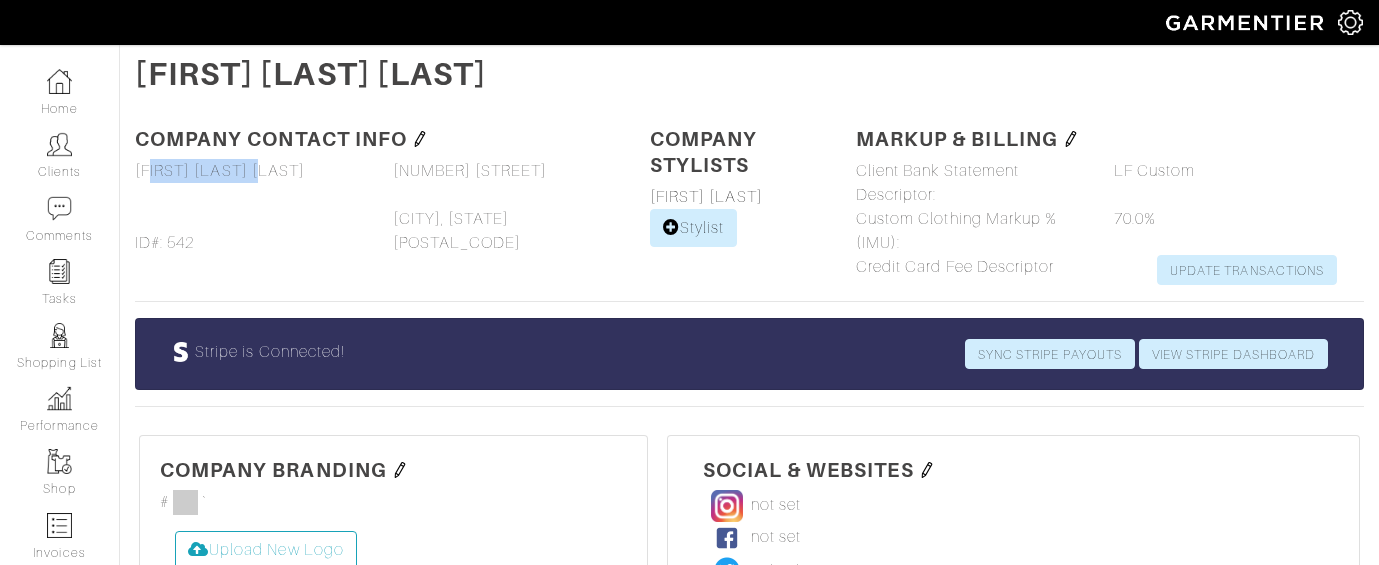 drag, startPoint x: 251, startPoint y: 172, endPoint x: 145, endPoint y: 180, distance: 106.30146 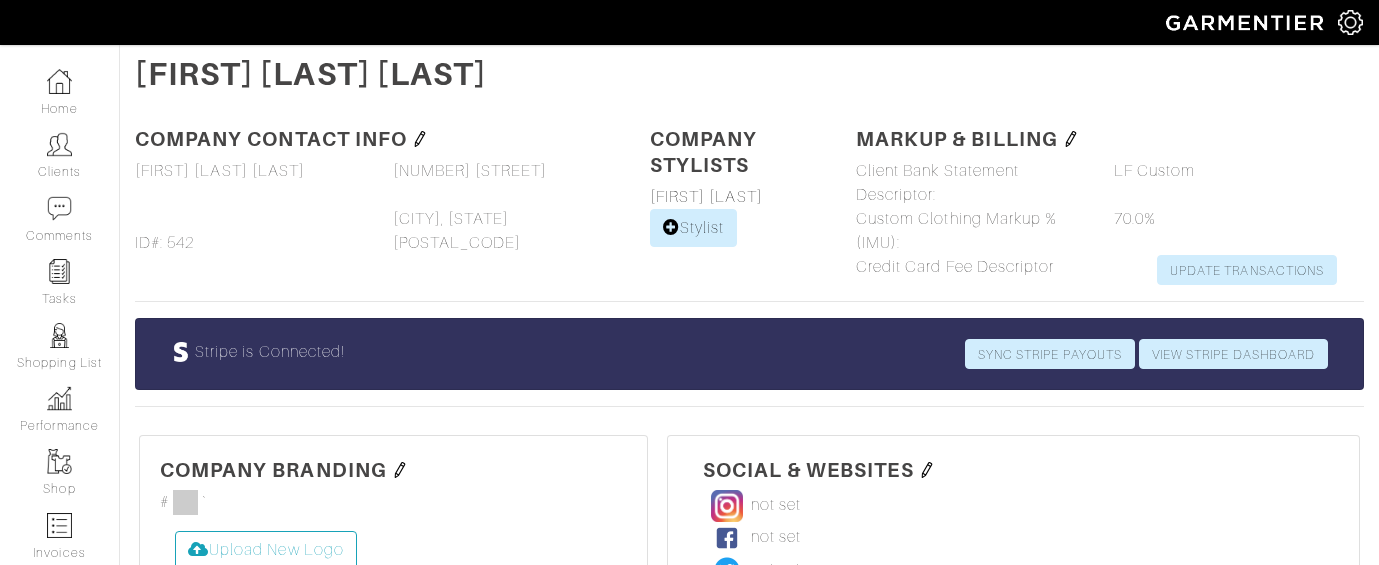 click on "Company name
[FIRST] [LAST] [LAST]
Phone
Email
ID#: [NUMBER]" at bounding box center [249, 207] 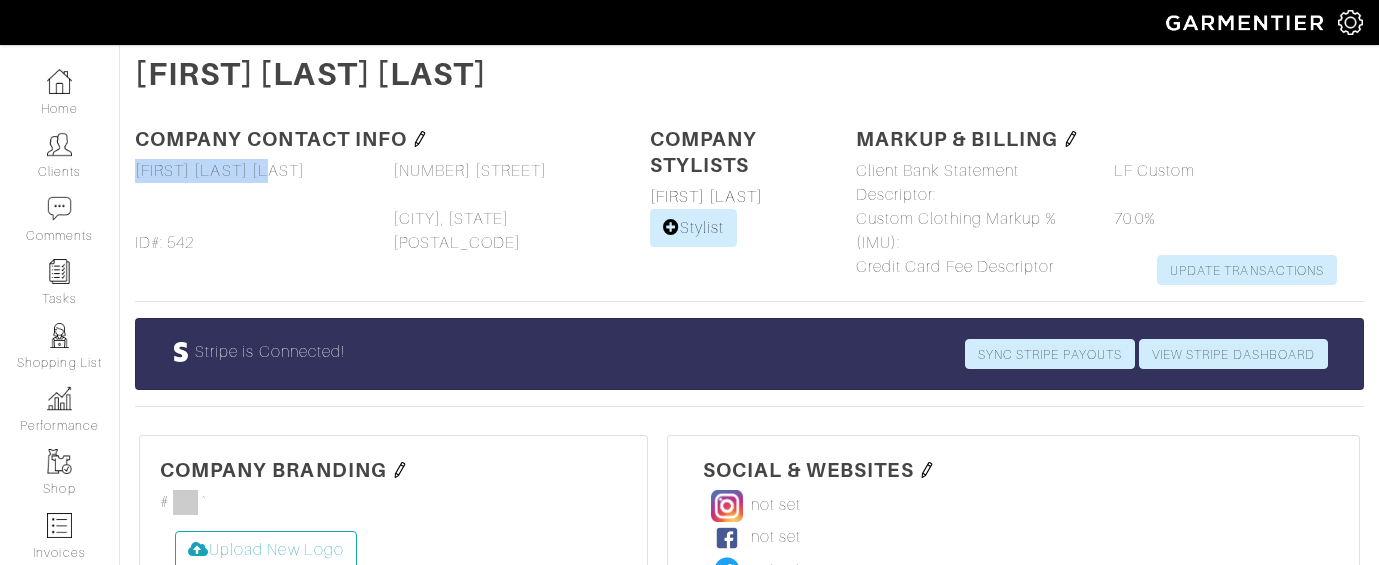 drag, startPoint x: 258, startPoint y: 173, endPoint x: 134, endPoint y: 174, distance: 124.004036 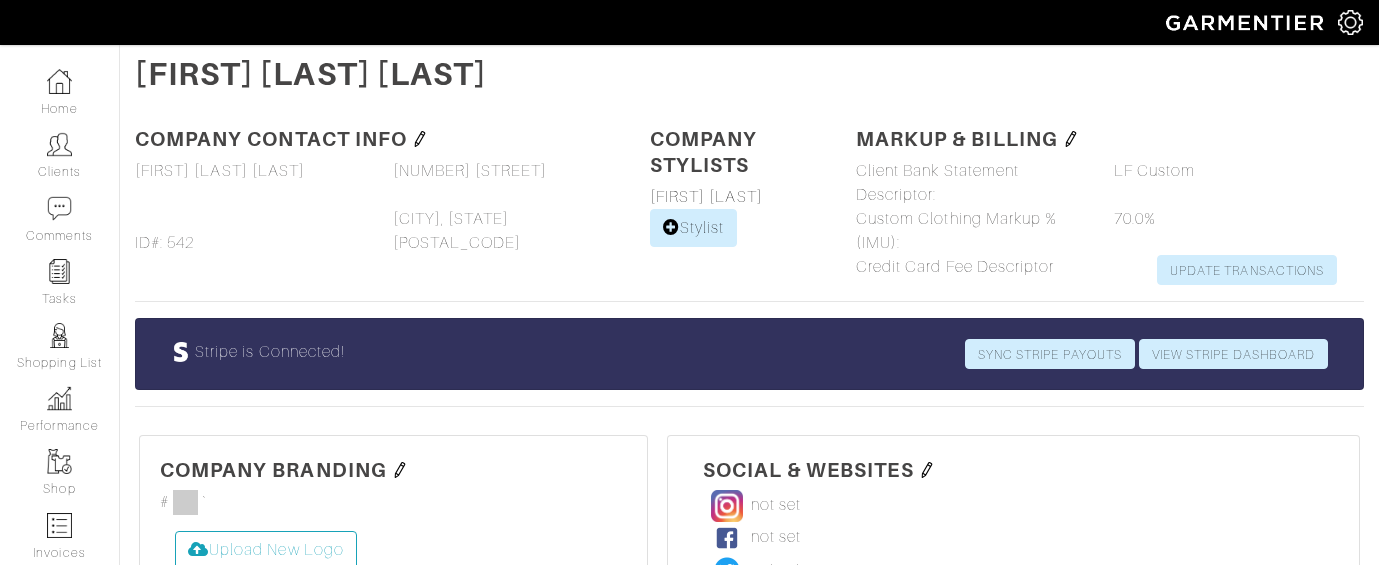 click on "[FIRST] [LAST] [LAST]" at bounding box center [220, 171] 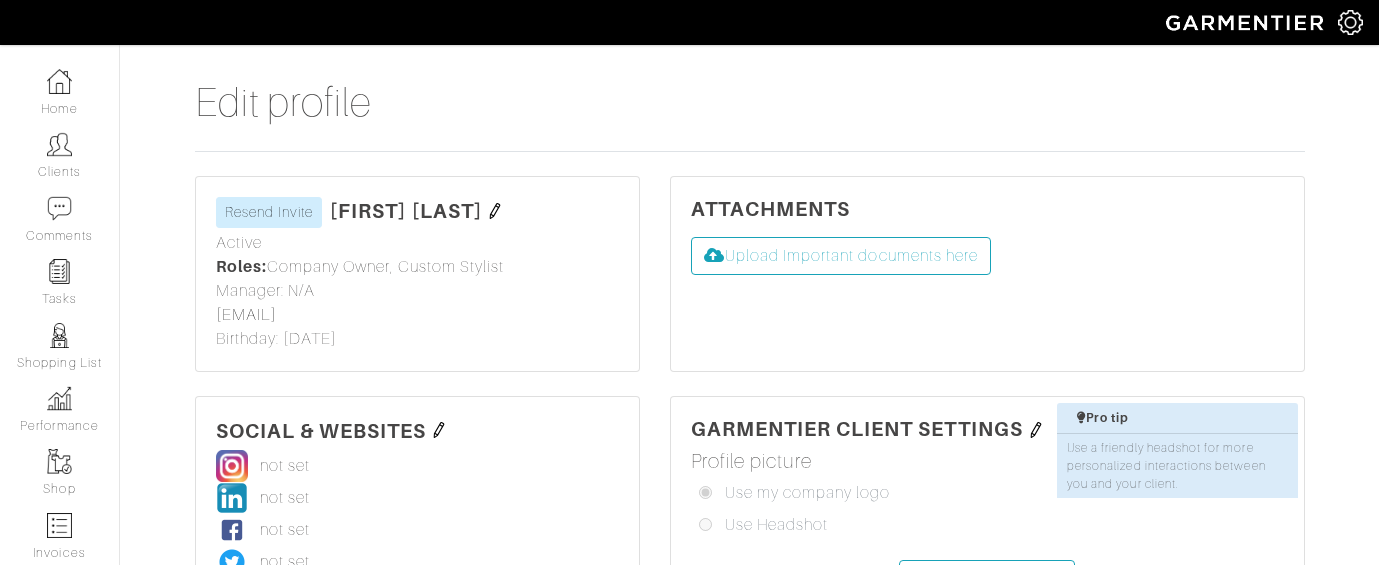 scroll, scrollTop: 0, scrollLeft: 0, axis: both 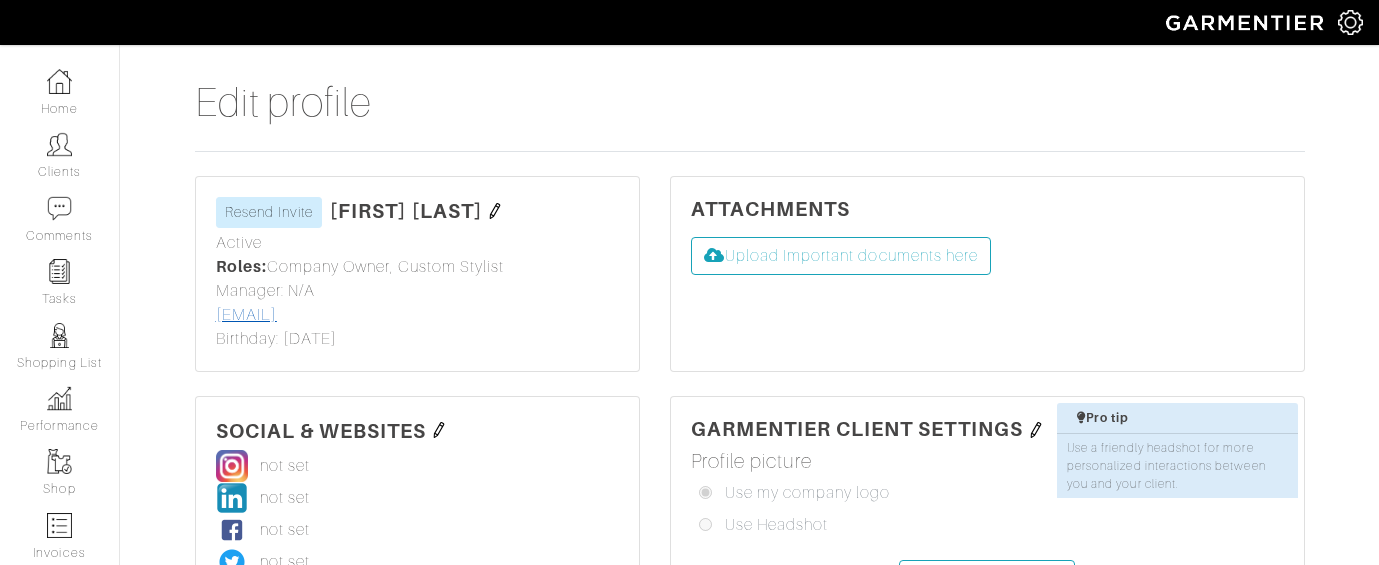 click on "Company Settings
Manage Subscription
My Profile
Stylists
Sign Out
Home
Clients
Comments
Tasks
Shopping List
Performance
Shop
Invoices
Garments
Companies
Admin
[FIRST] [LAST]
Edit profile
[FIRST] [LAST]
Resend Invite
First name
Last name
[FIRST]
[LAST]
Status
Active
Active
Inactive" at bounding box center [689, 648] 